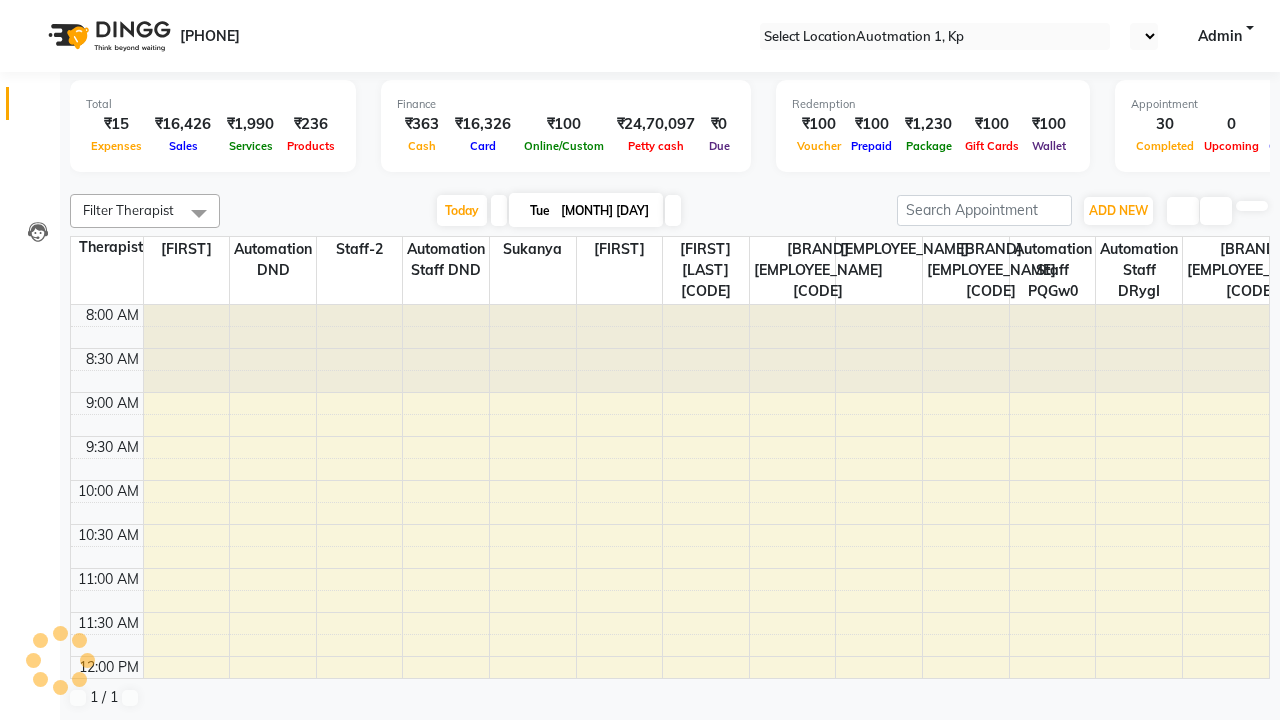 scroll, scrollTop: 0, scrollLeft: 0, axis: both 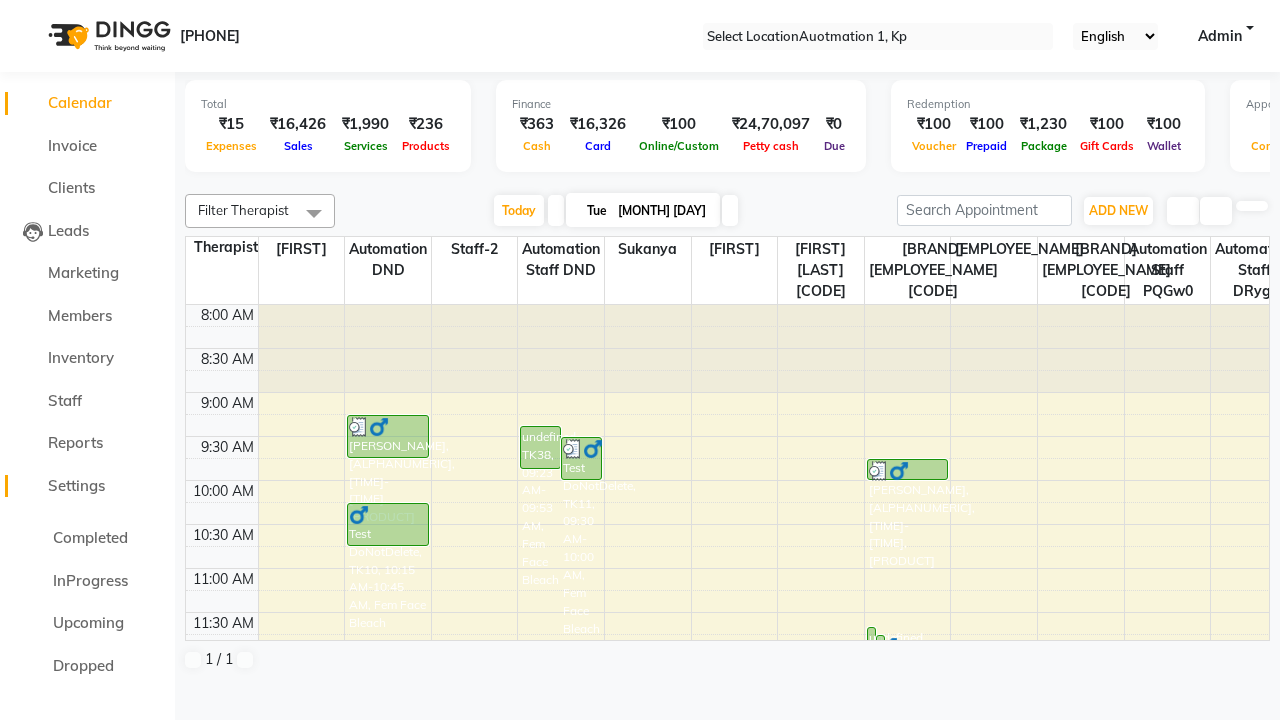 click on "Settings" at bounding box center [76, 485] 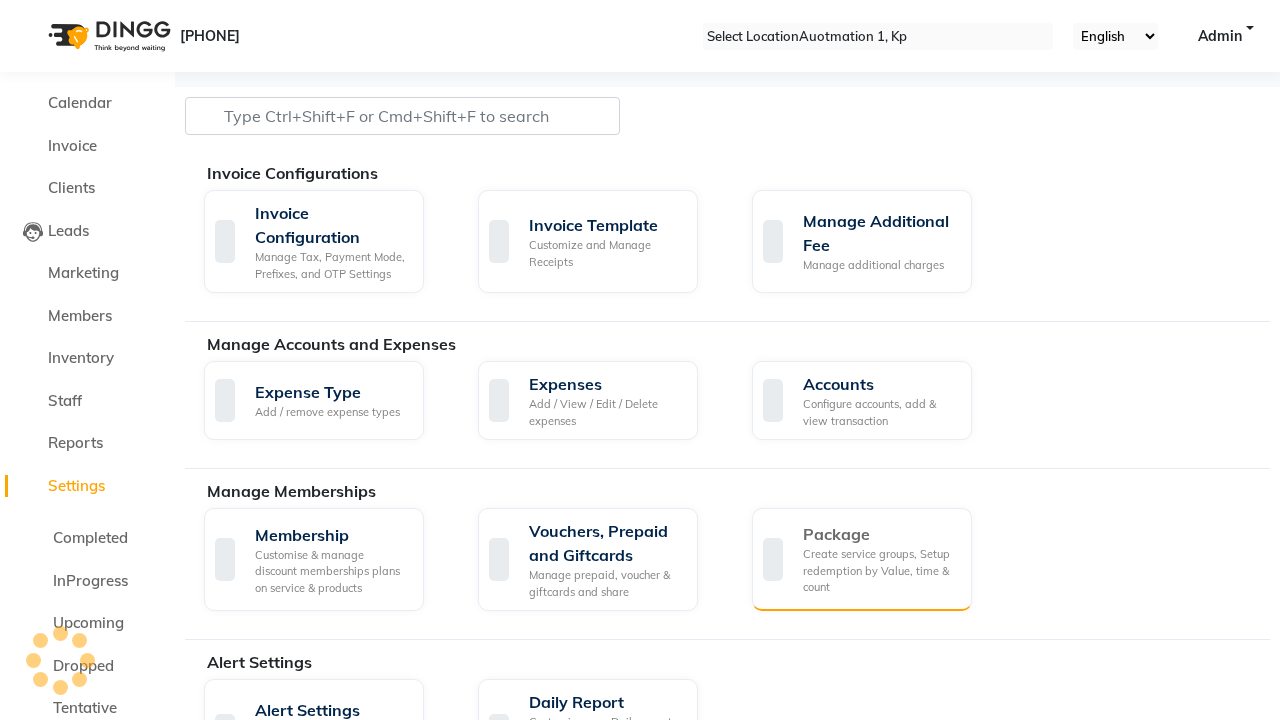click on "Package" at bounding box center (879, 534) 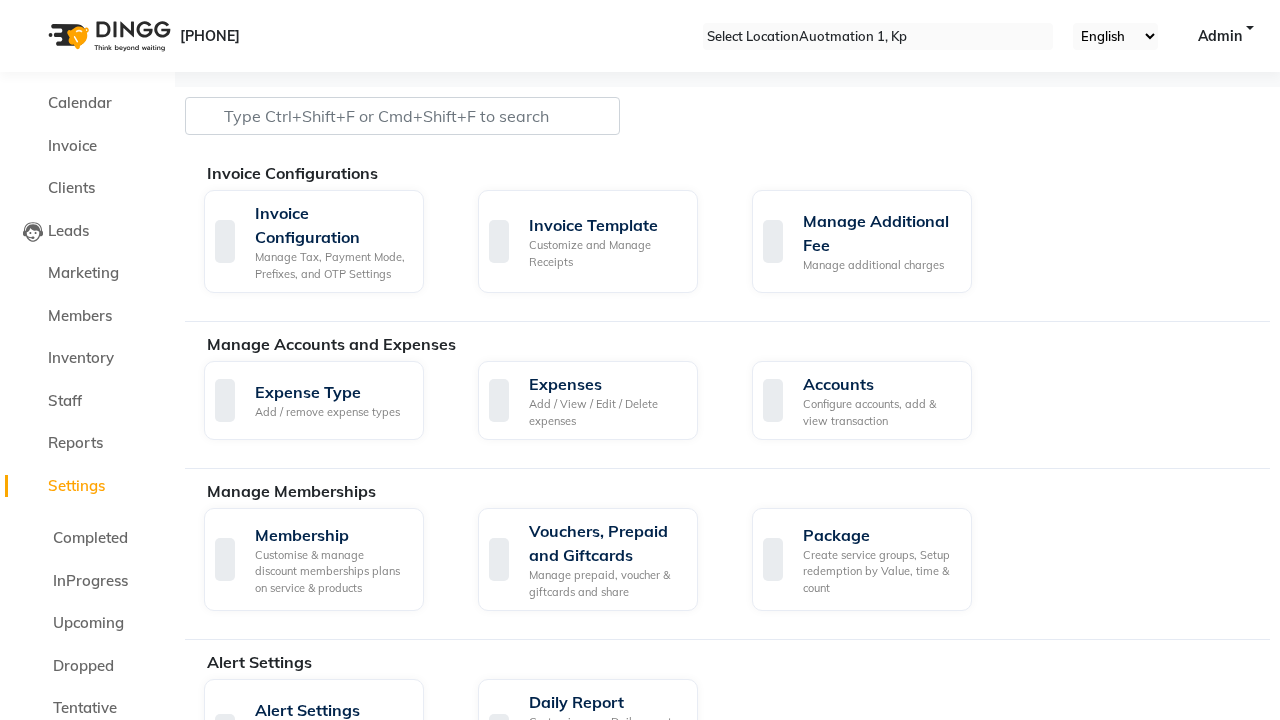 click on "Manage Services" at bounding box center (605, 882) 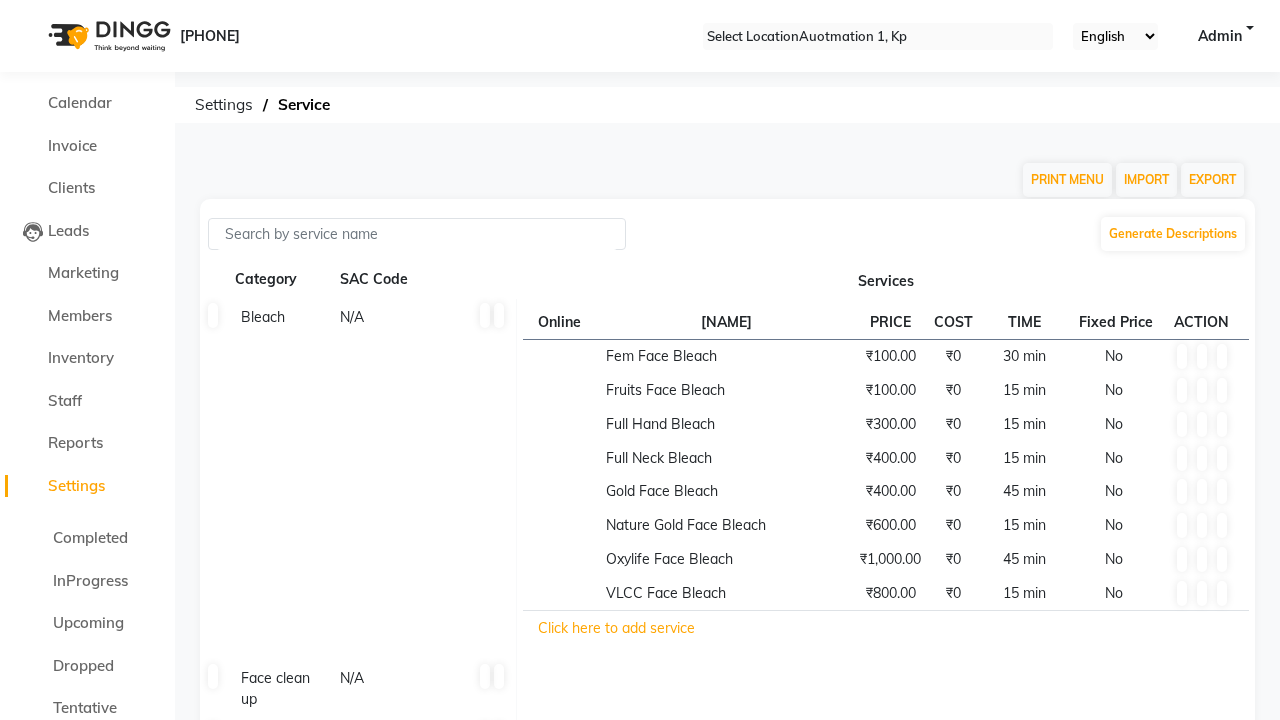click at bounding box center [31, 8] 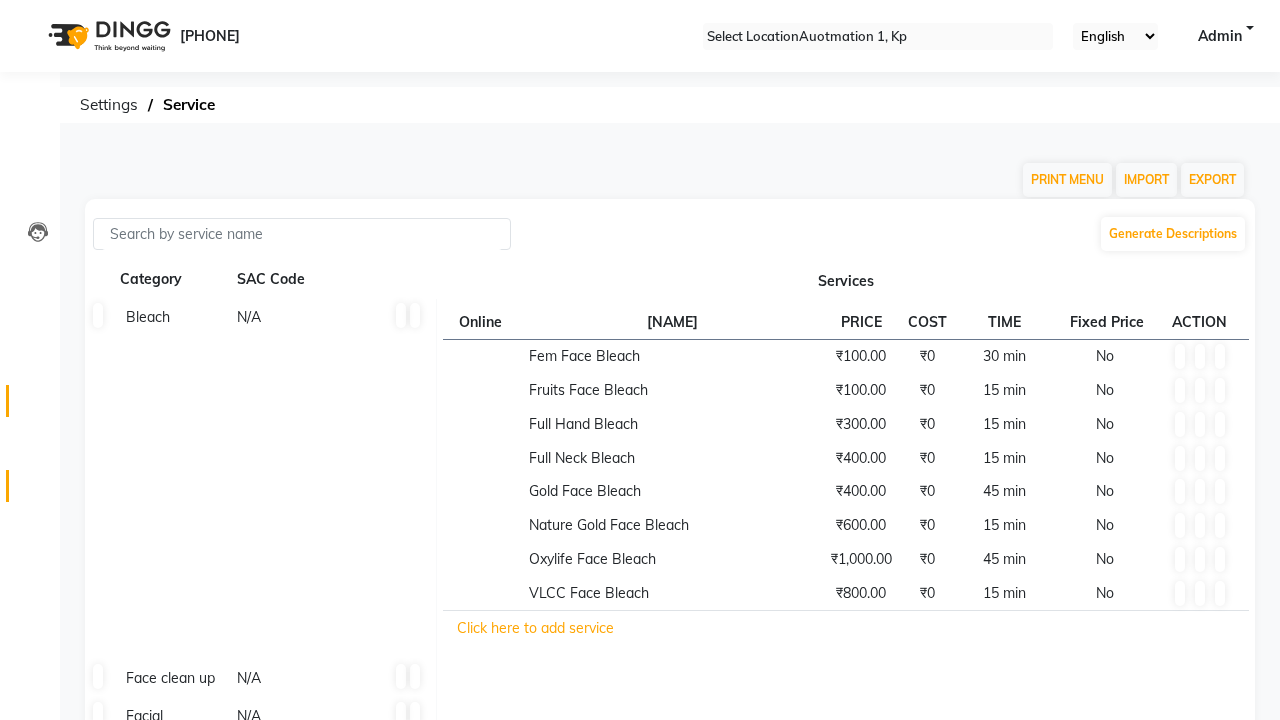 click at bounding box center [38, 406] 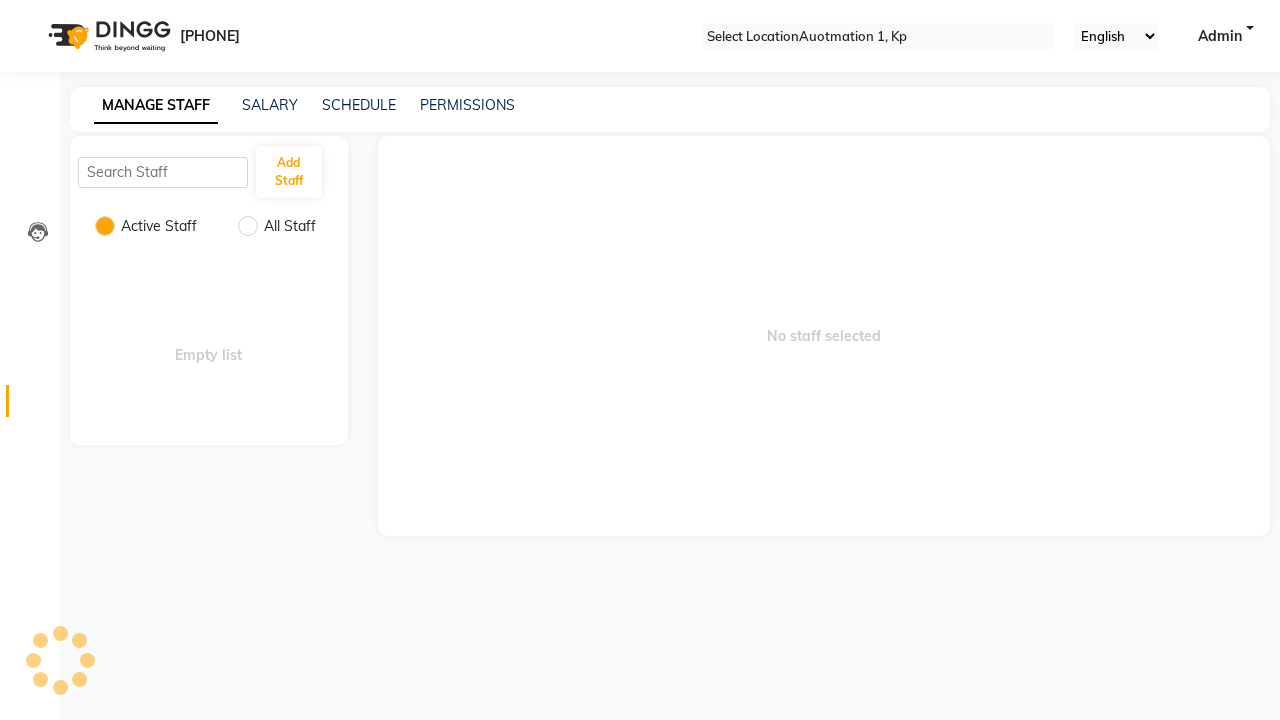 click at bounding box center (31, 8) 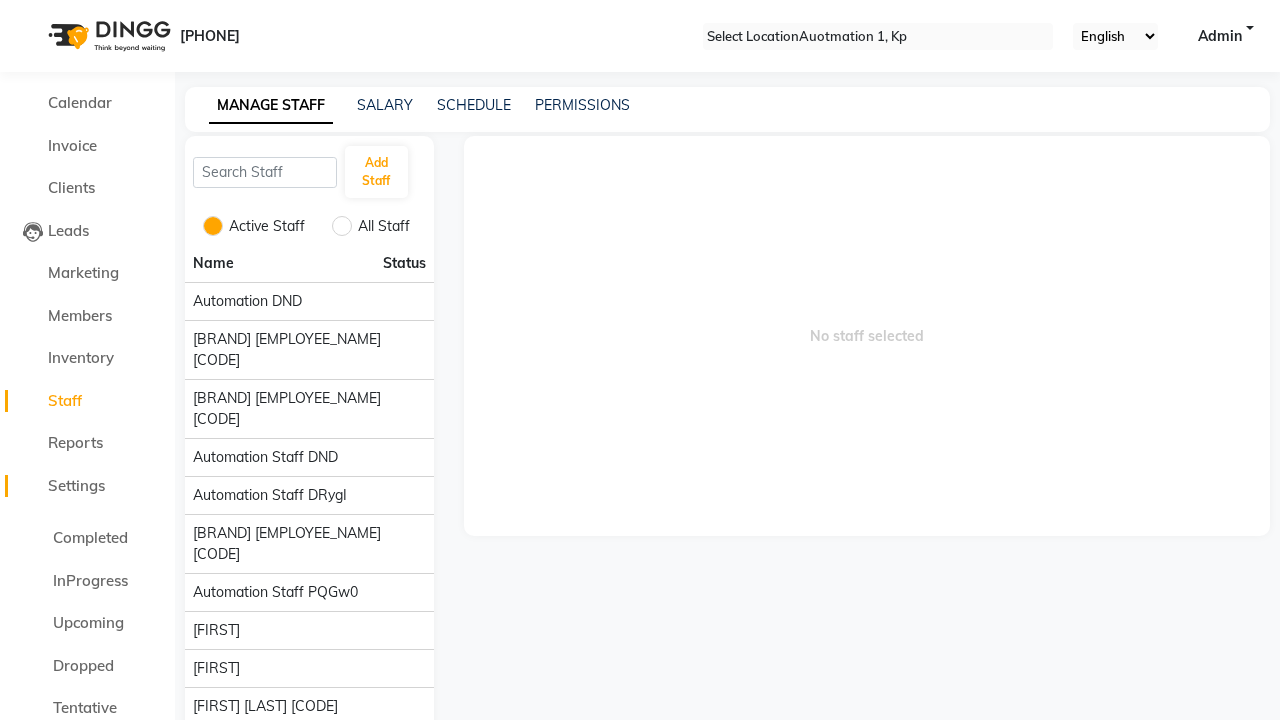 click on "Settings" at bounding box center [76, 485] 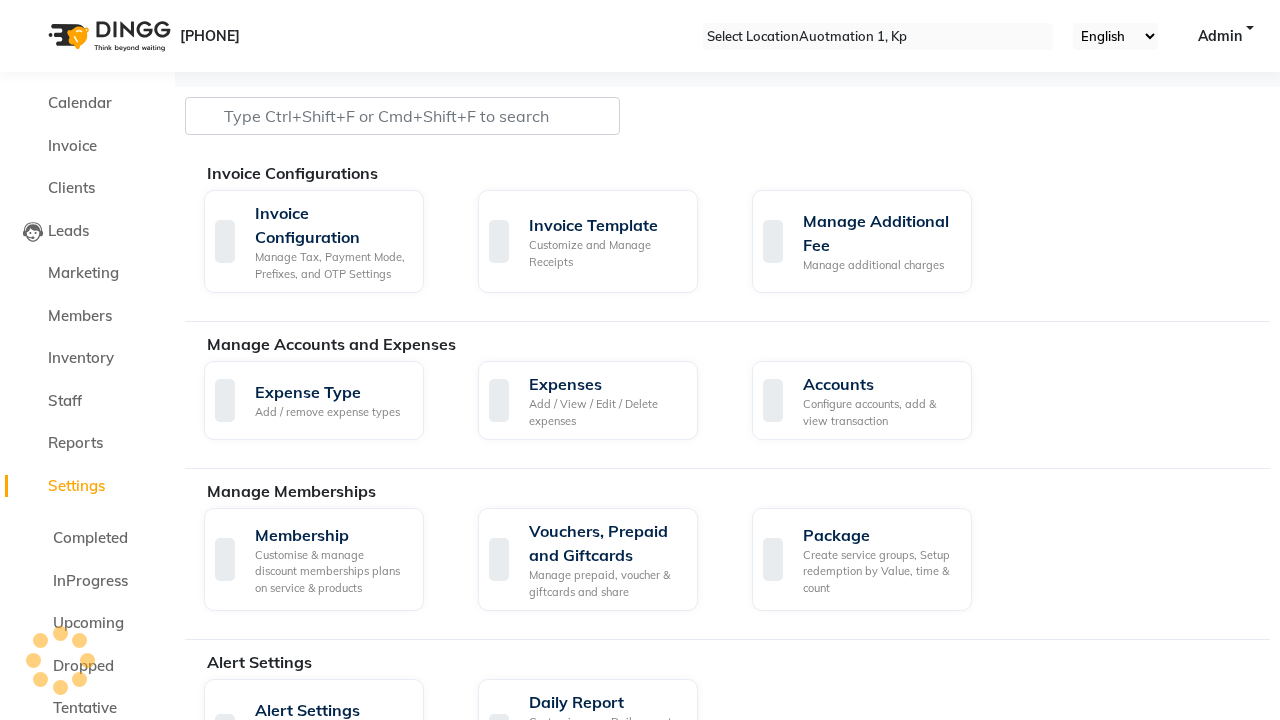 click on "Data Import" at bounding box center [605, 1713] 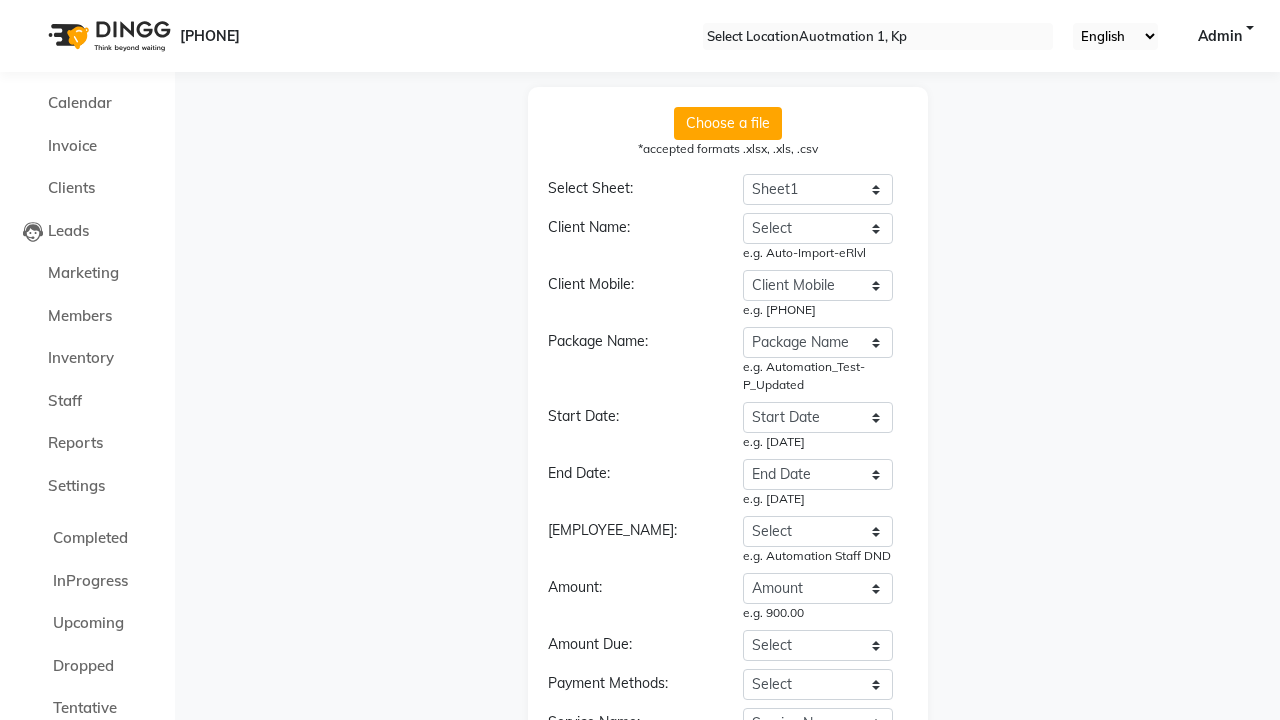click on "Continue" at bounding box center [728, 976] 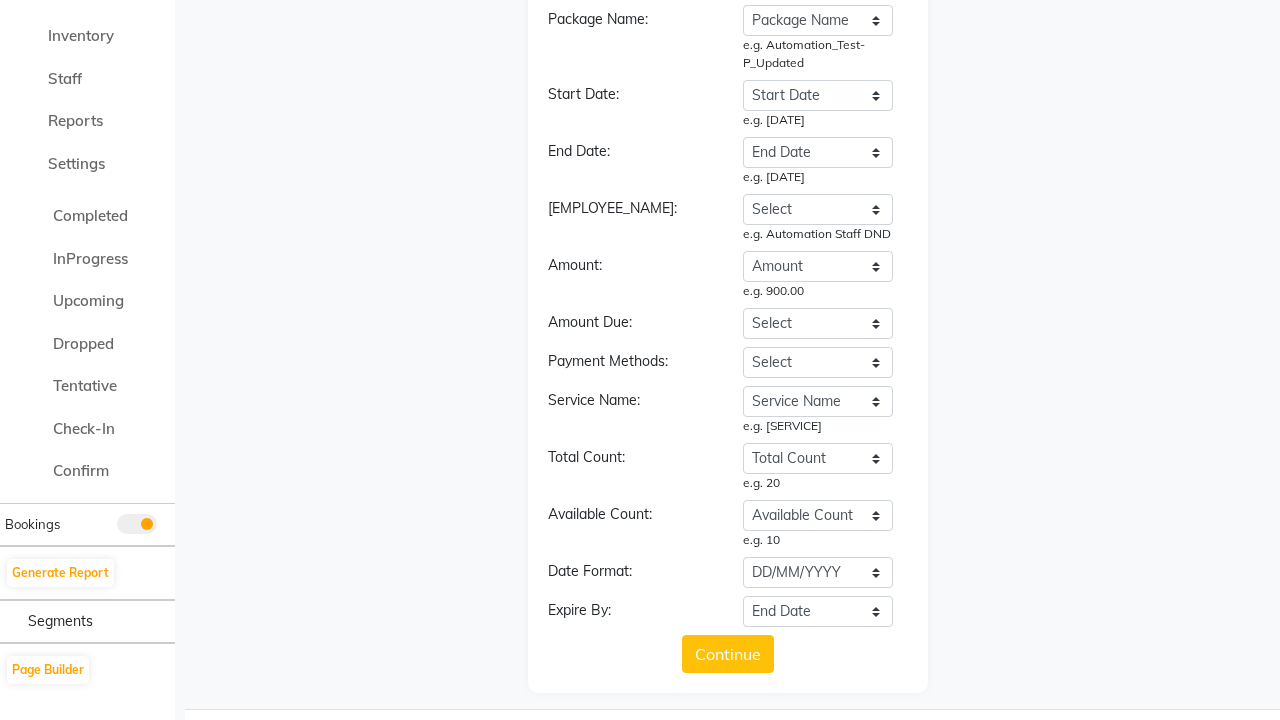 click on "Upload" at bounding box center (727, 879) 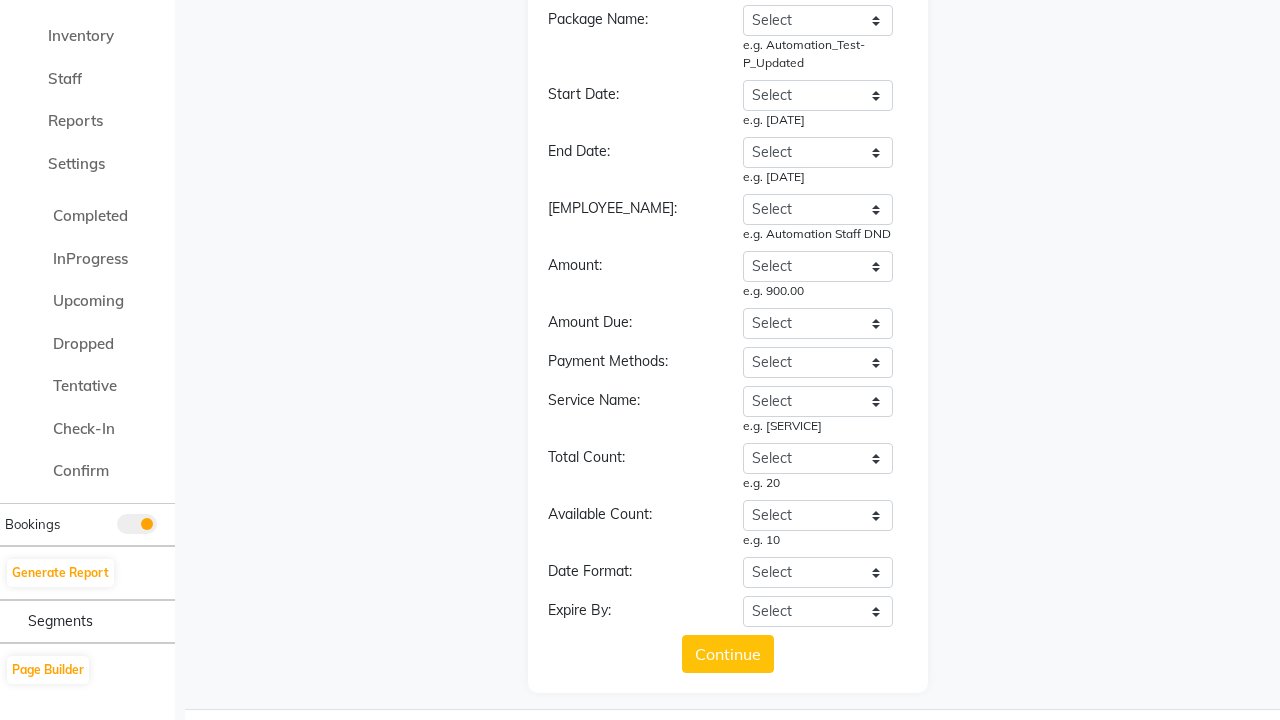 scroll, scrollTop: 0, scrollLeft: 0, axis: both 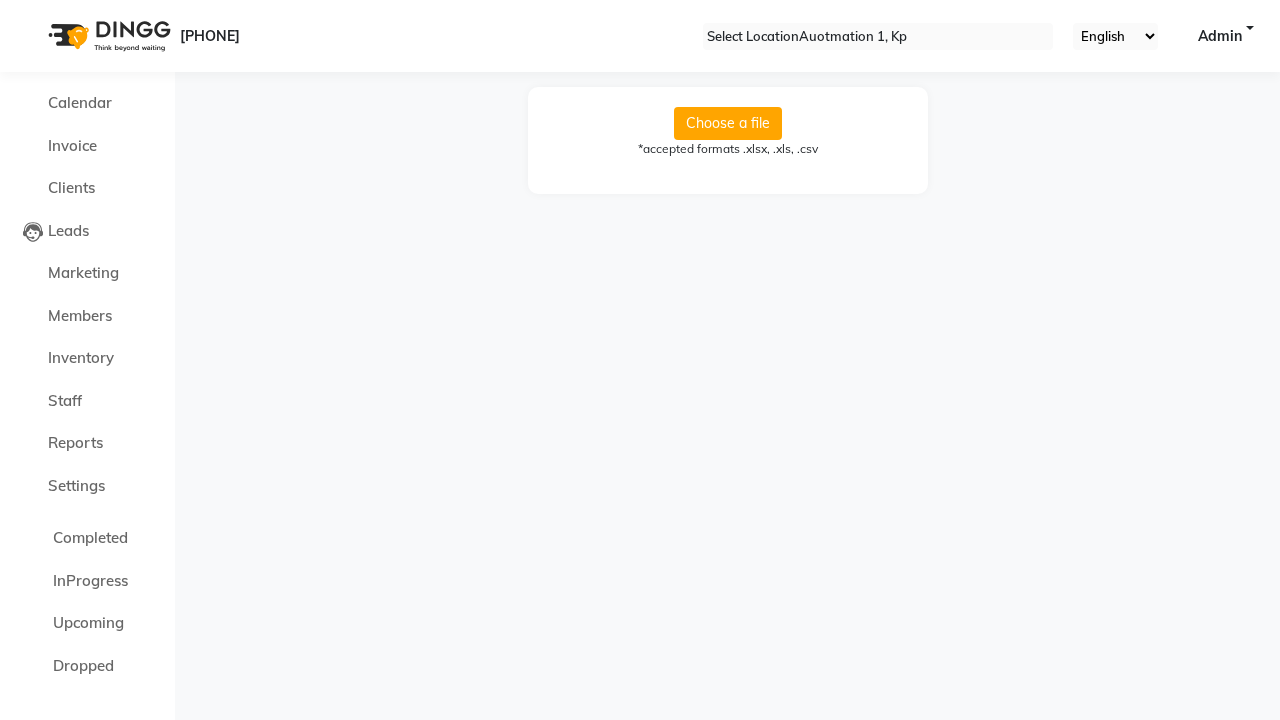 click on "Import successfully. We notify you after process finish." at bounding box center (640, 751) 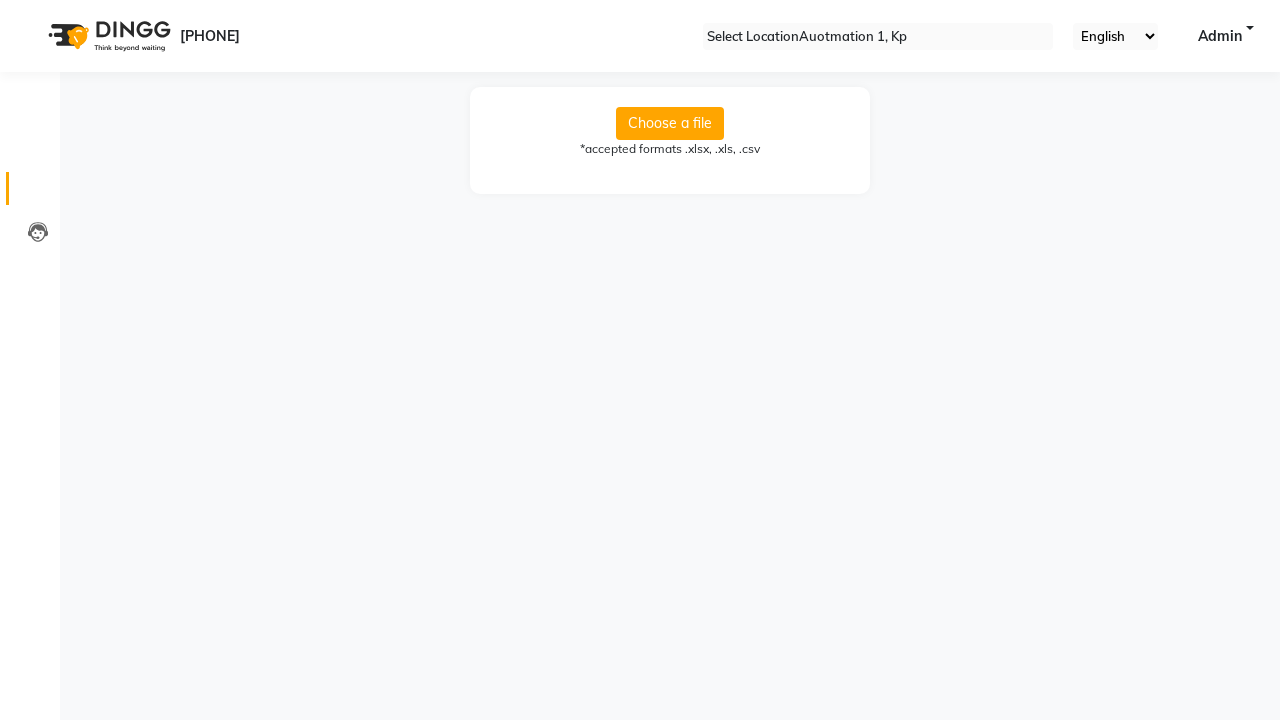 click at bounding box center [38, 193] 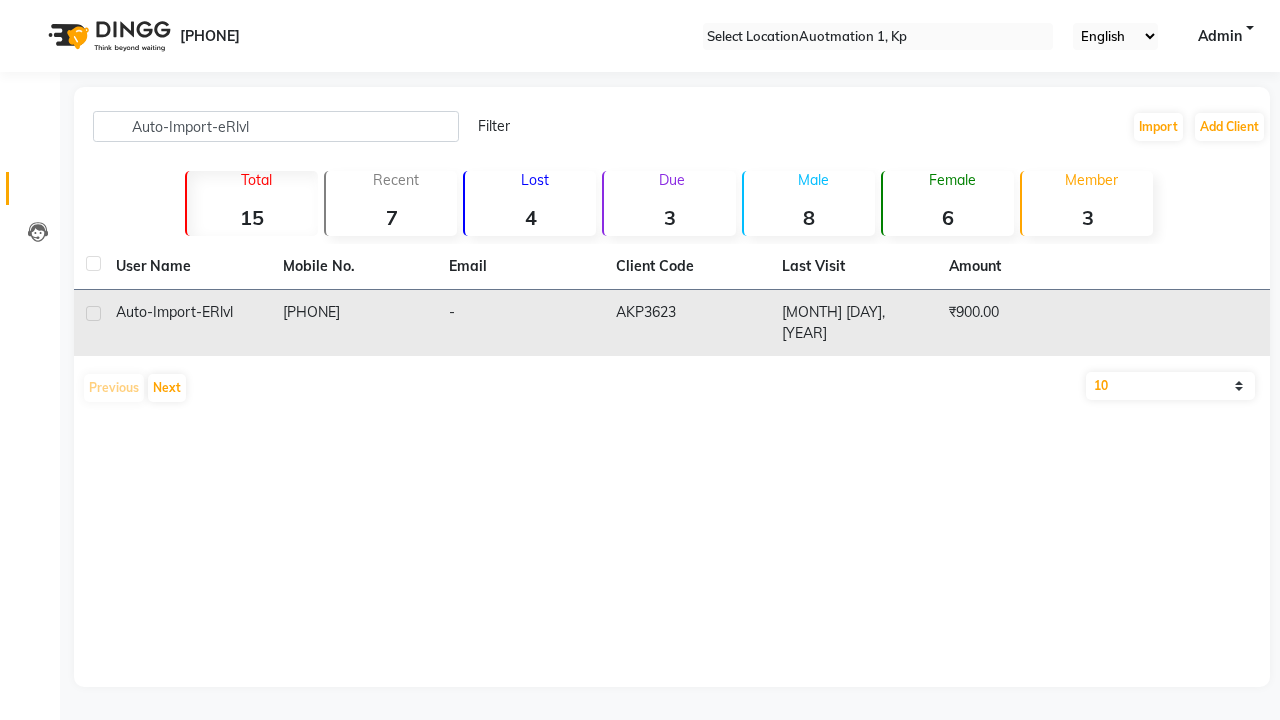 click on "AKP3623" at bounding box center [687, 323] 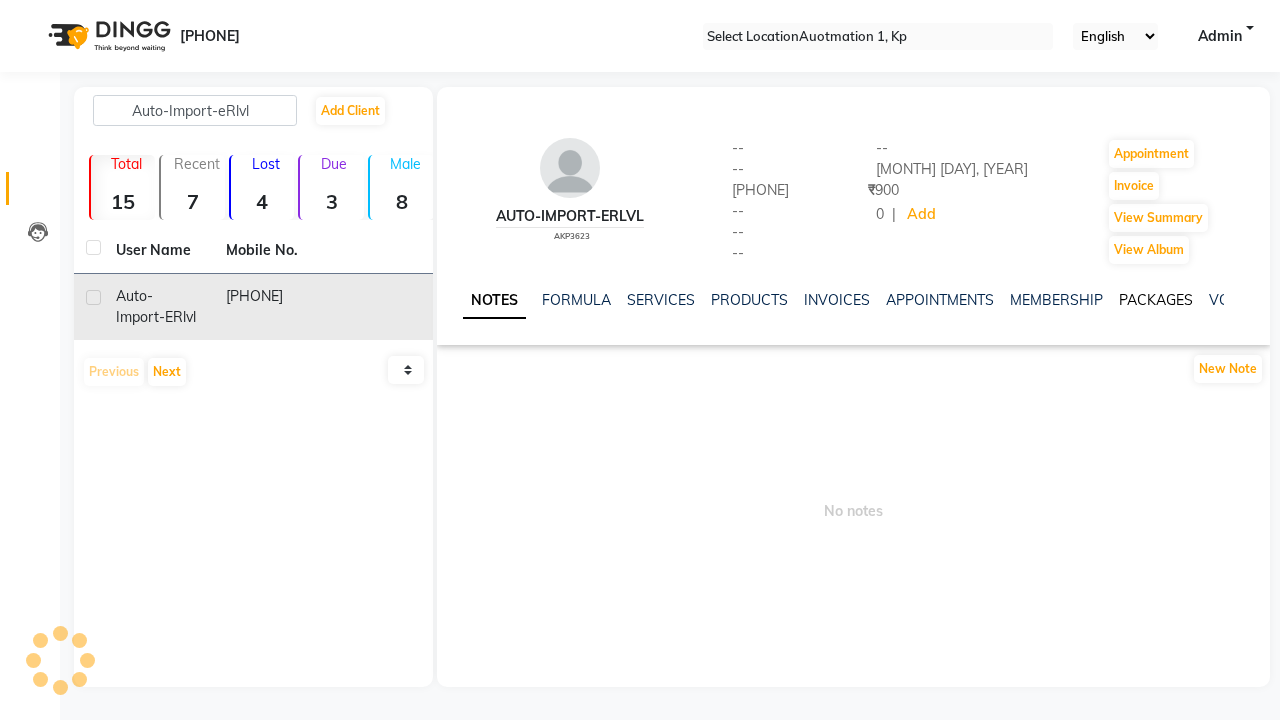 click on "PACKAGES" at bounding box center [1156, 300] 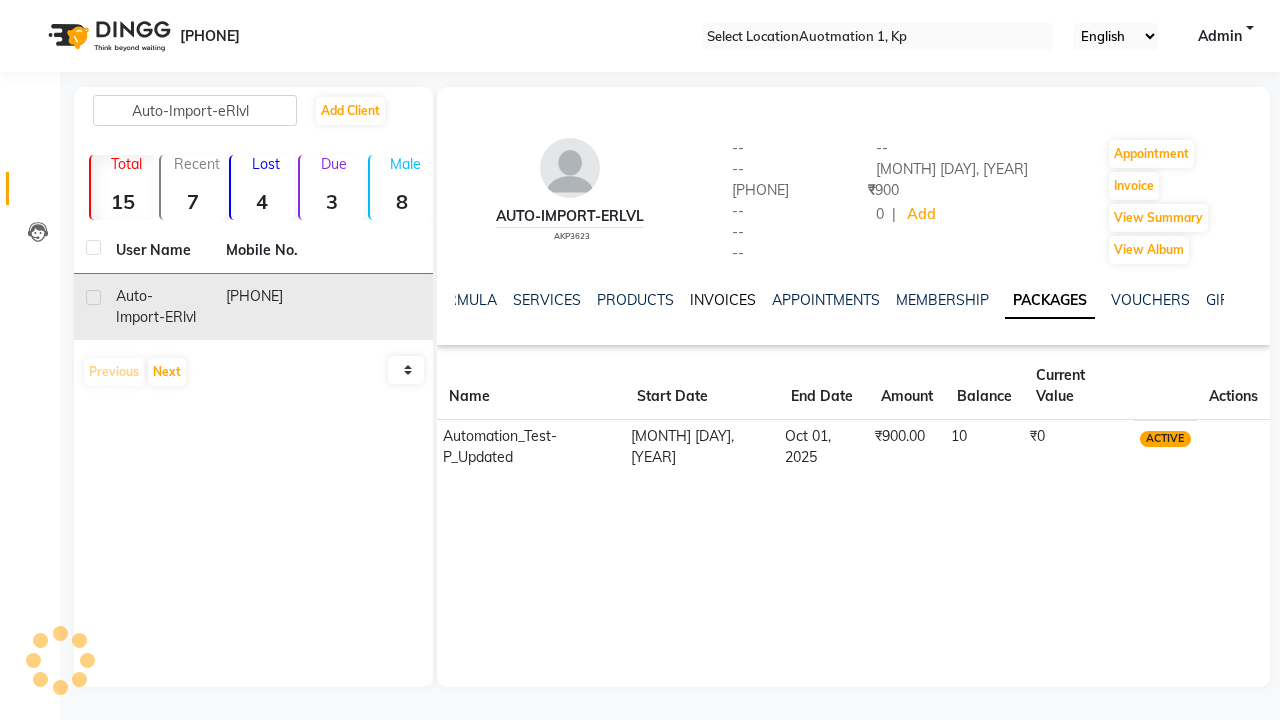 click on "INVOICES" at bounding box center (723, 300) 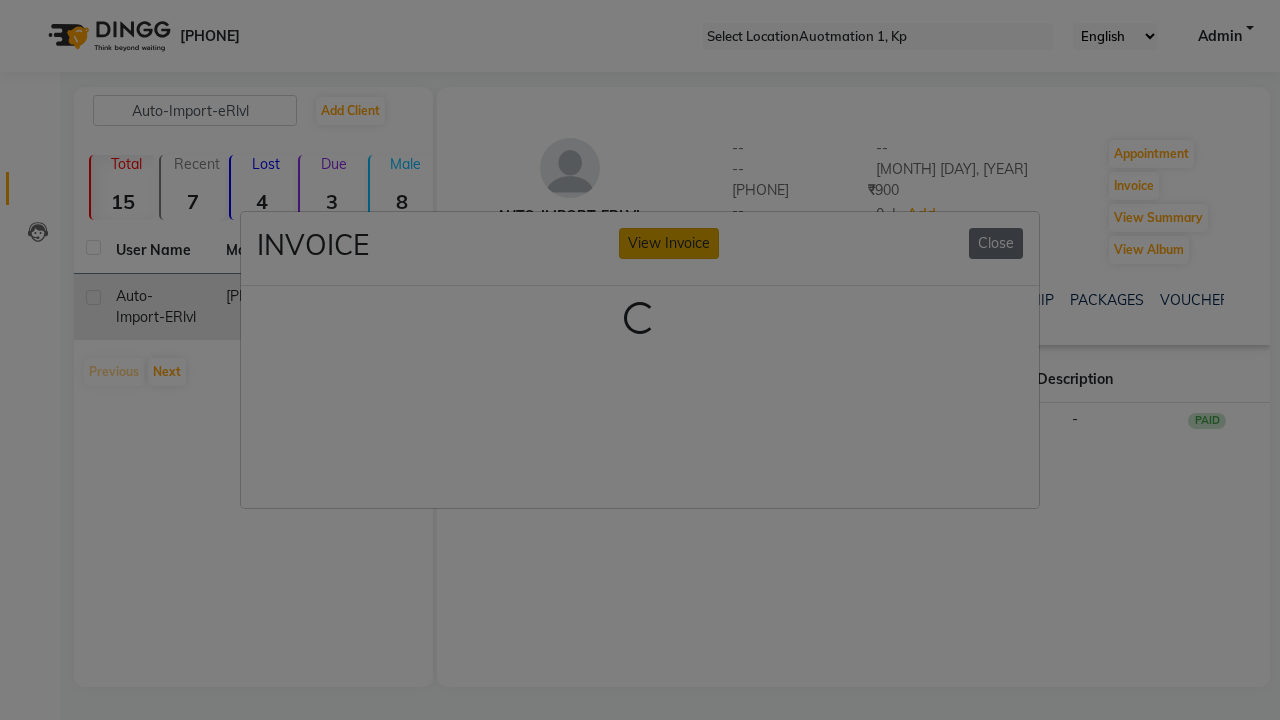 click on "View Invoice" at bounding box center (669, 243) 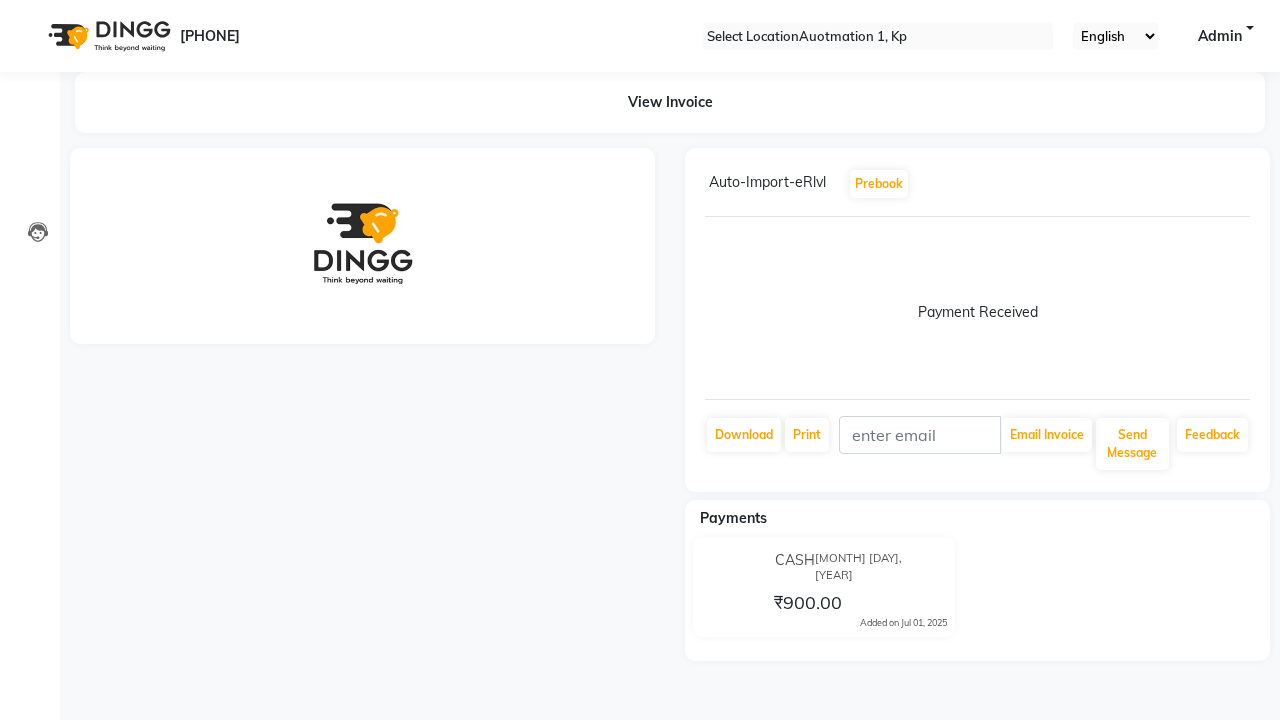scroll, scrollTop: 0, scrollLeft: 0, axis: both 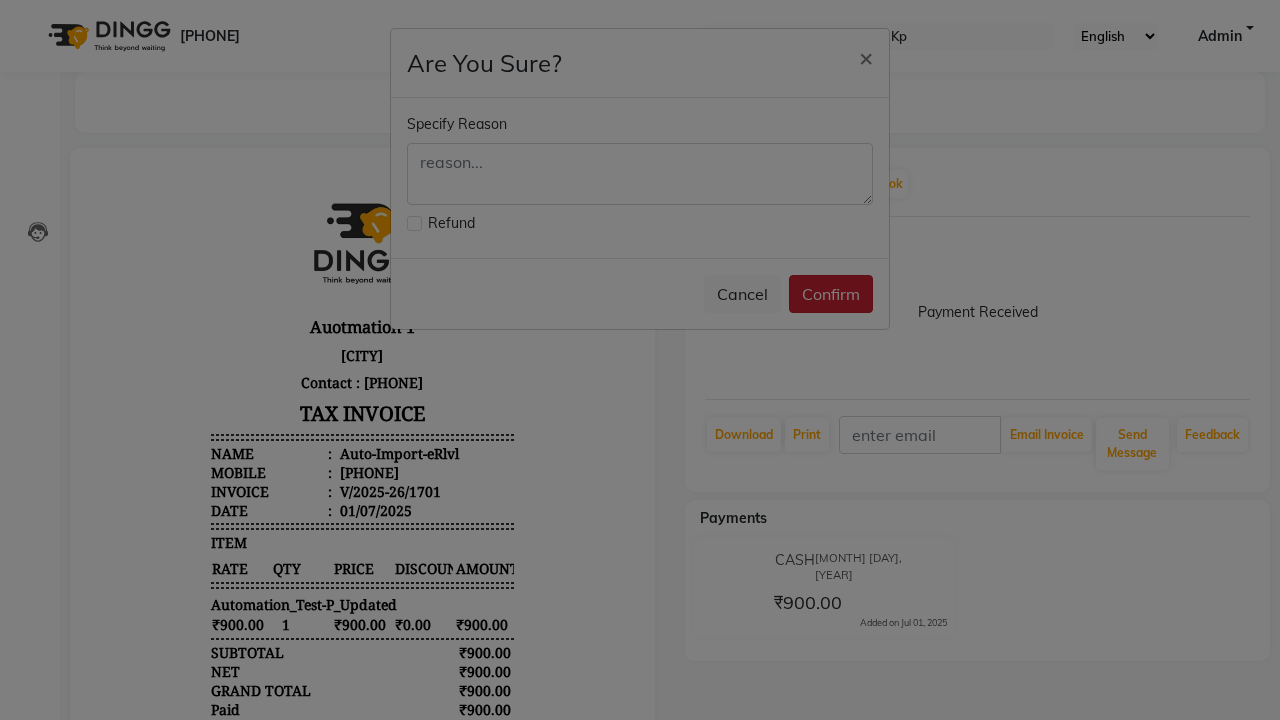 click at bounding box center [640, 174] 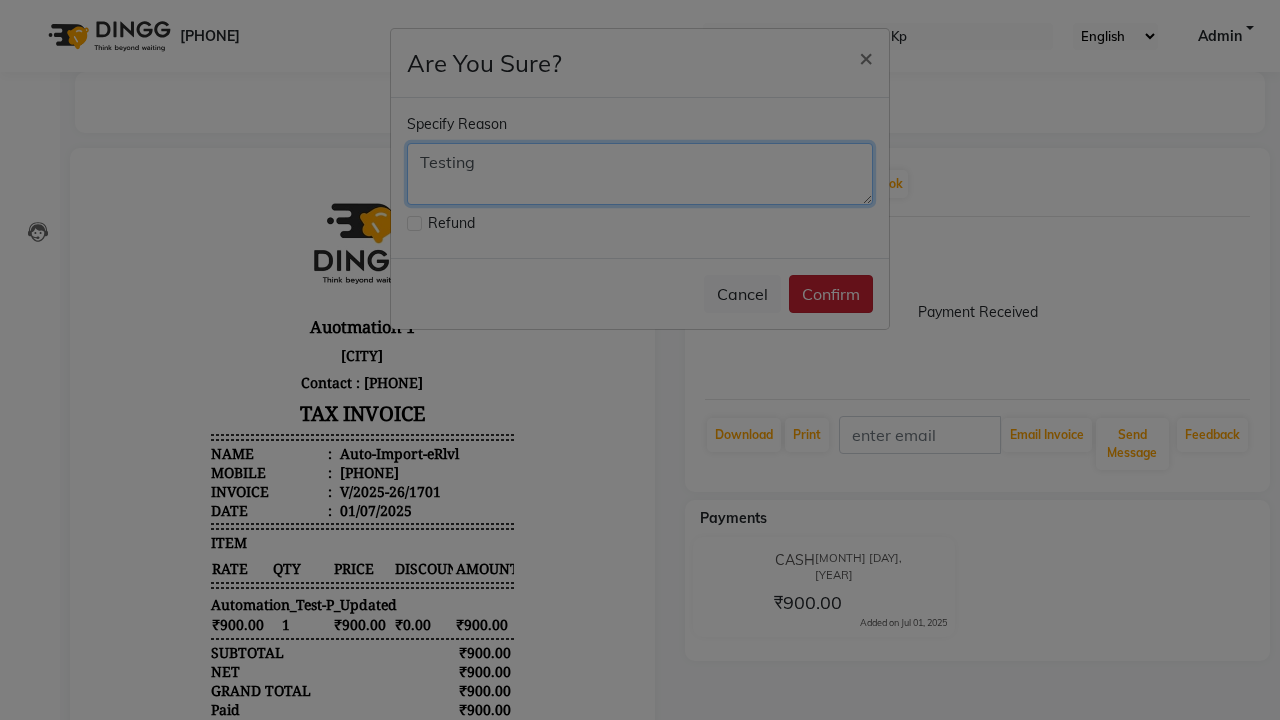 type on "Testing" 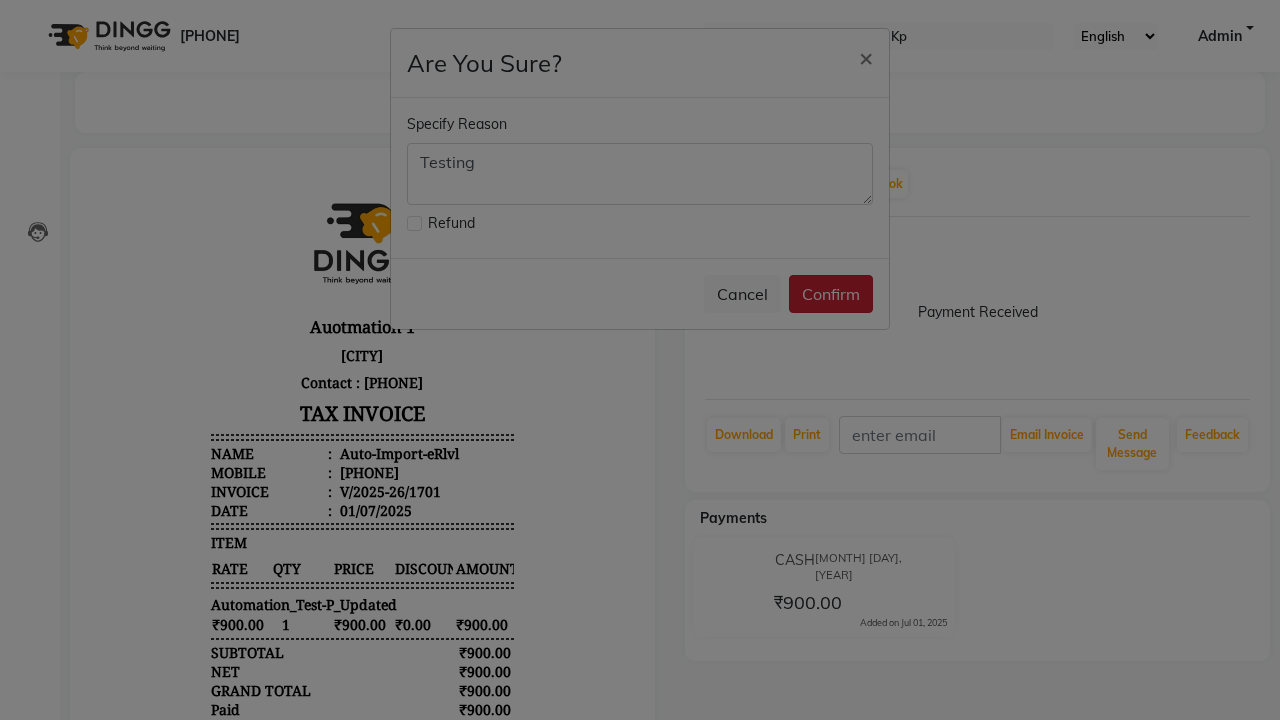 click on "Confirm" at bounding box center [831, 294] 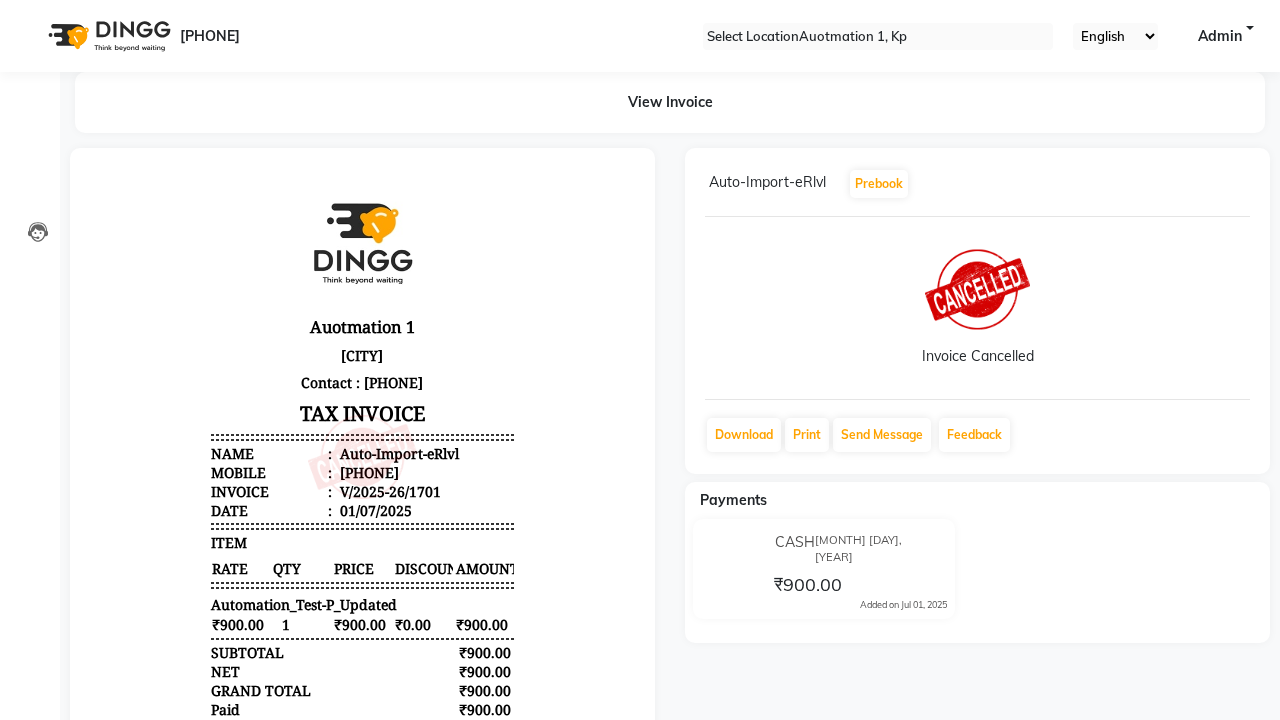 click on "Bill Cancelled Successfully." at bounding box center [640, 852] 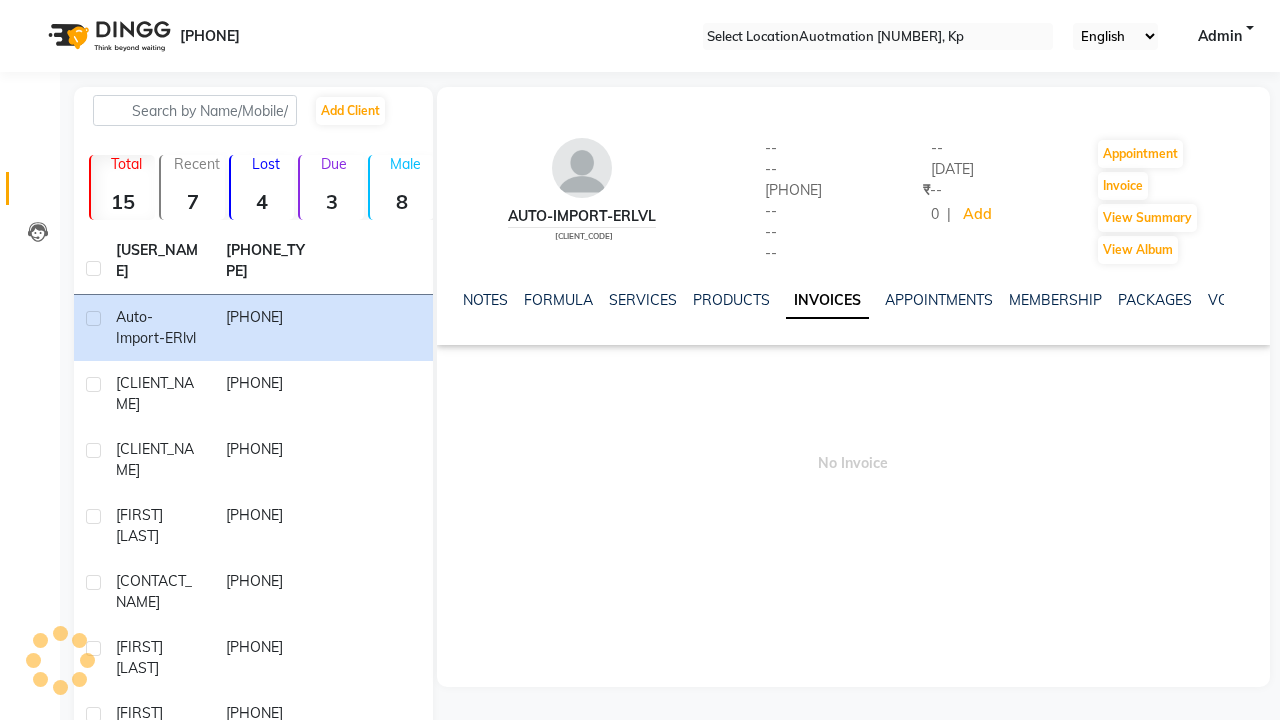 scroll, scrollTop: 0, scrollLeft: 0, axis: both 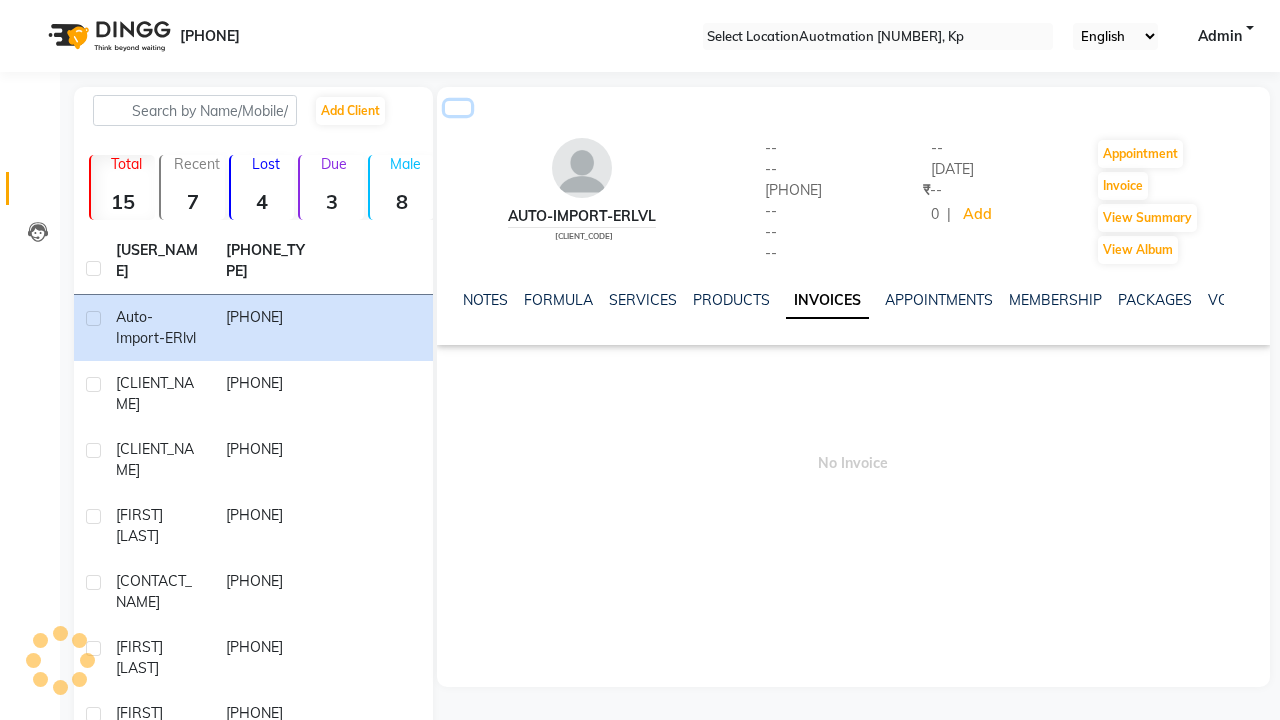 click at bounding box center [458, 108] 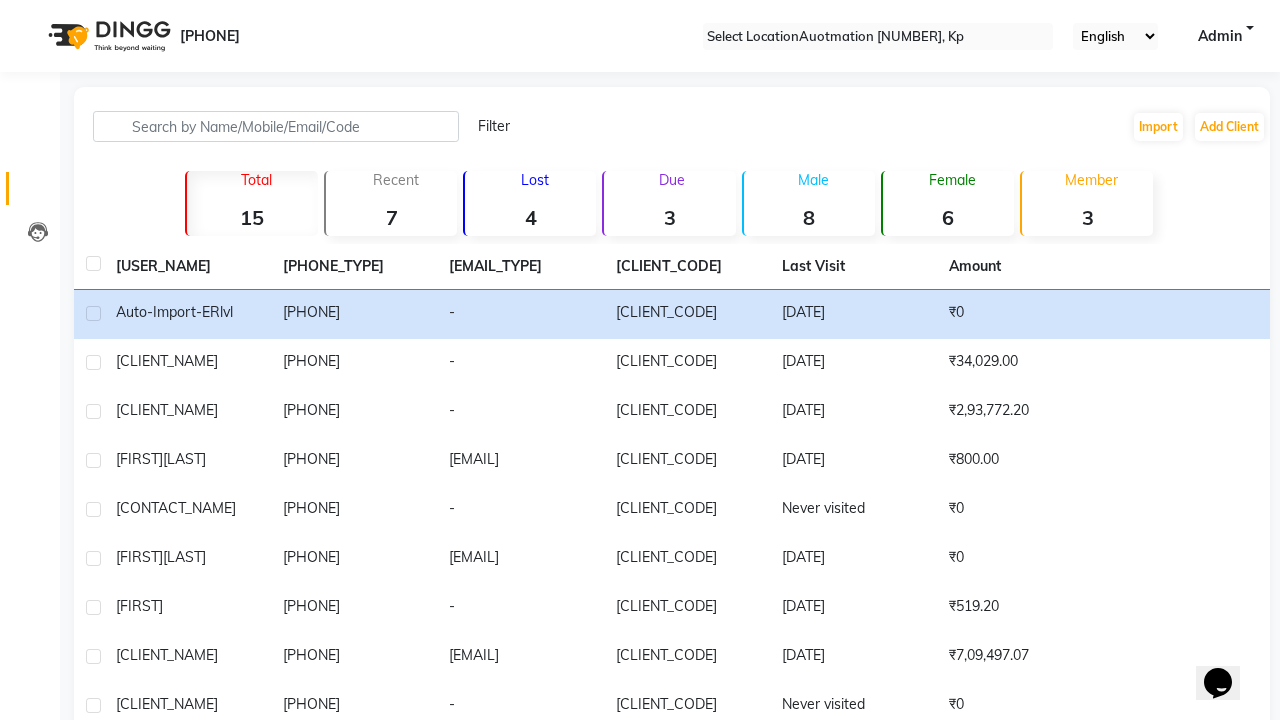 scroll, scrollTop: 0, scrollLeft: 0, axis: both 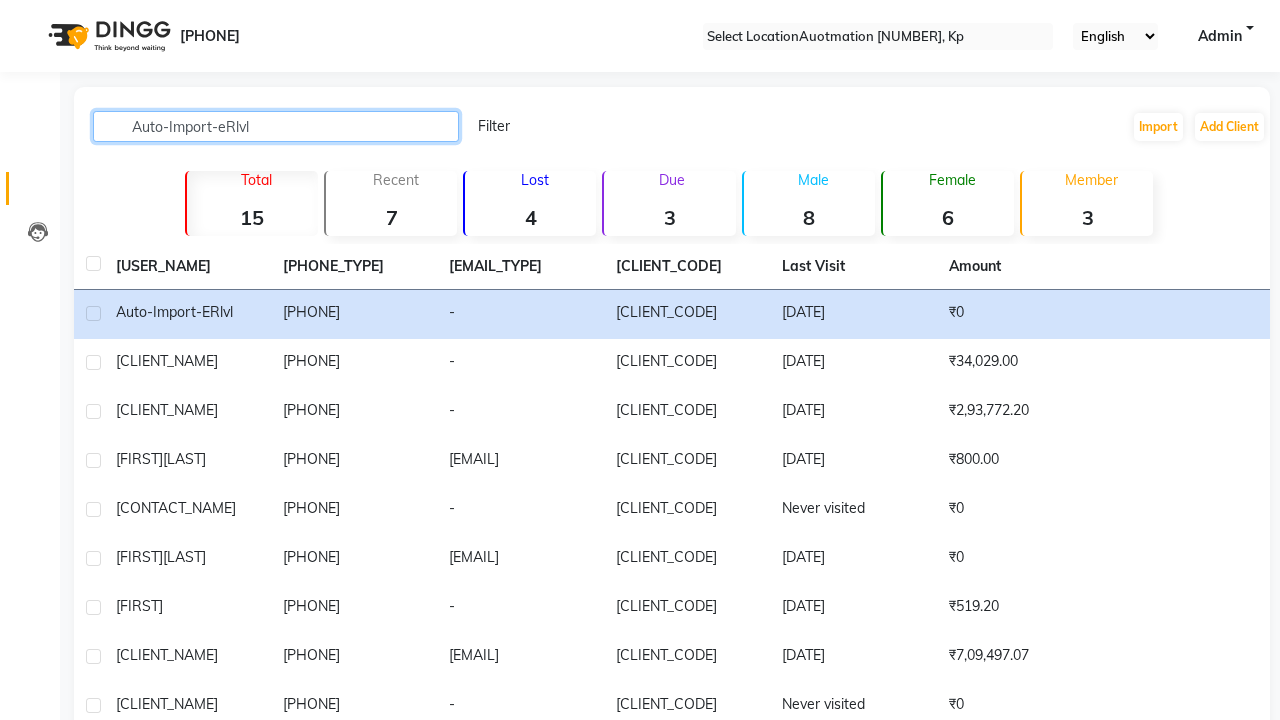 type on "Auto-Import-eRlvl" 